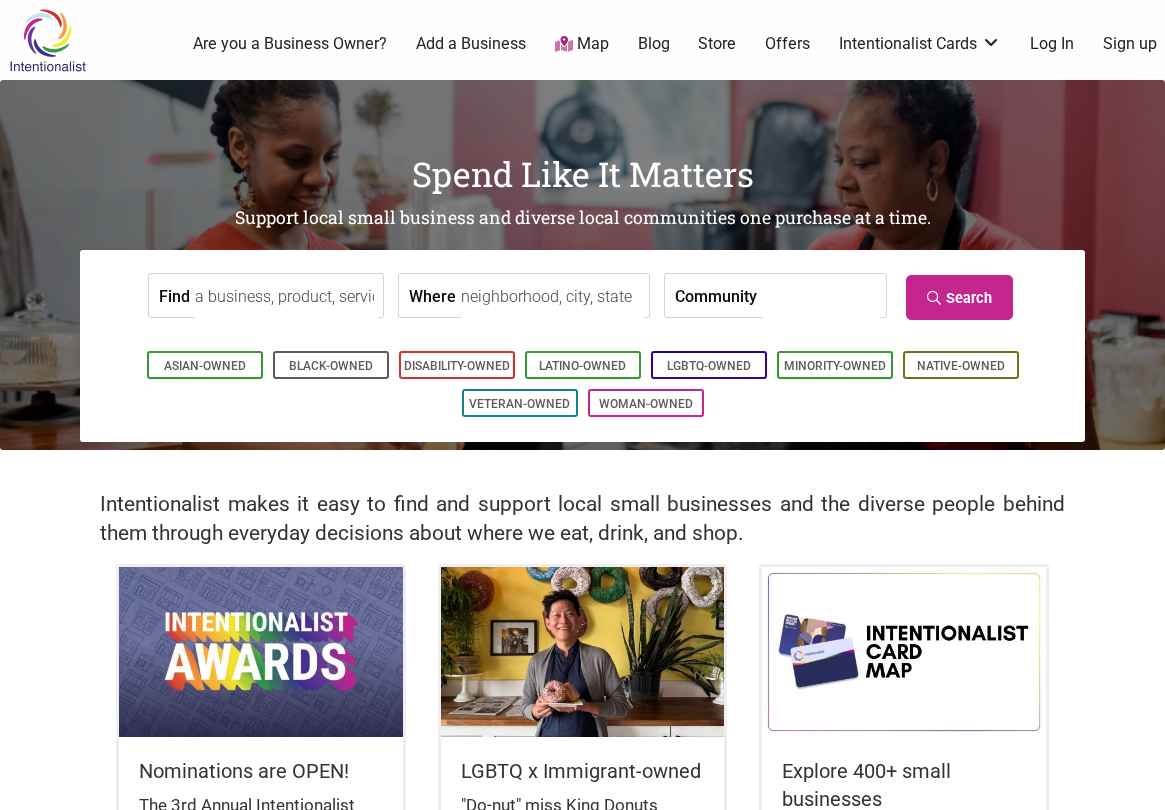 scroll, scrollTop: 0, scrollLeft: 0, axis: both 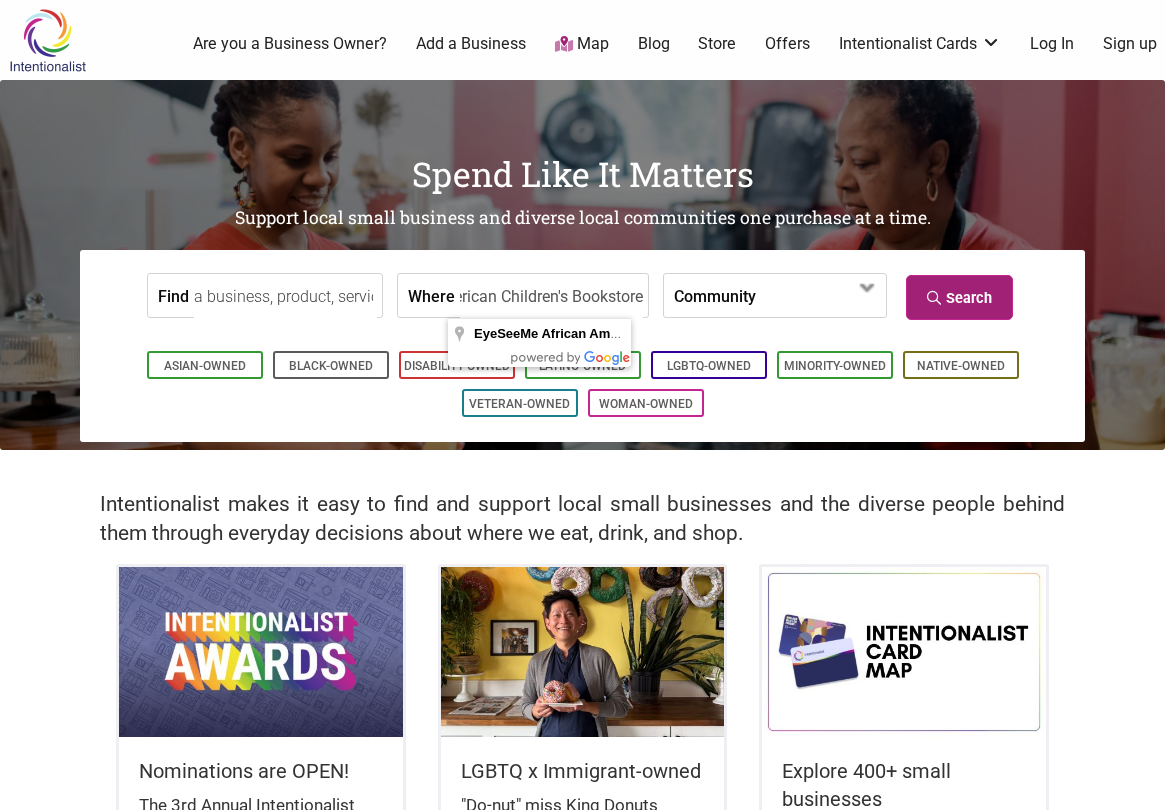 type on "EyeSeeMe African American Children's Bookstore" 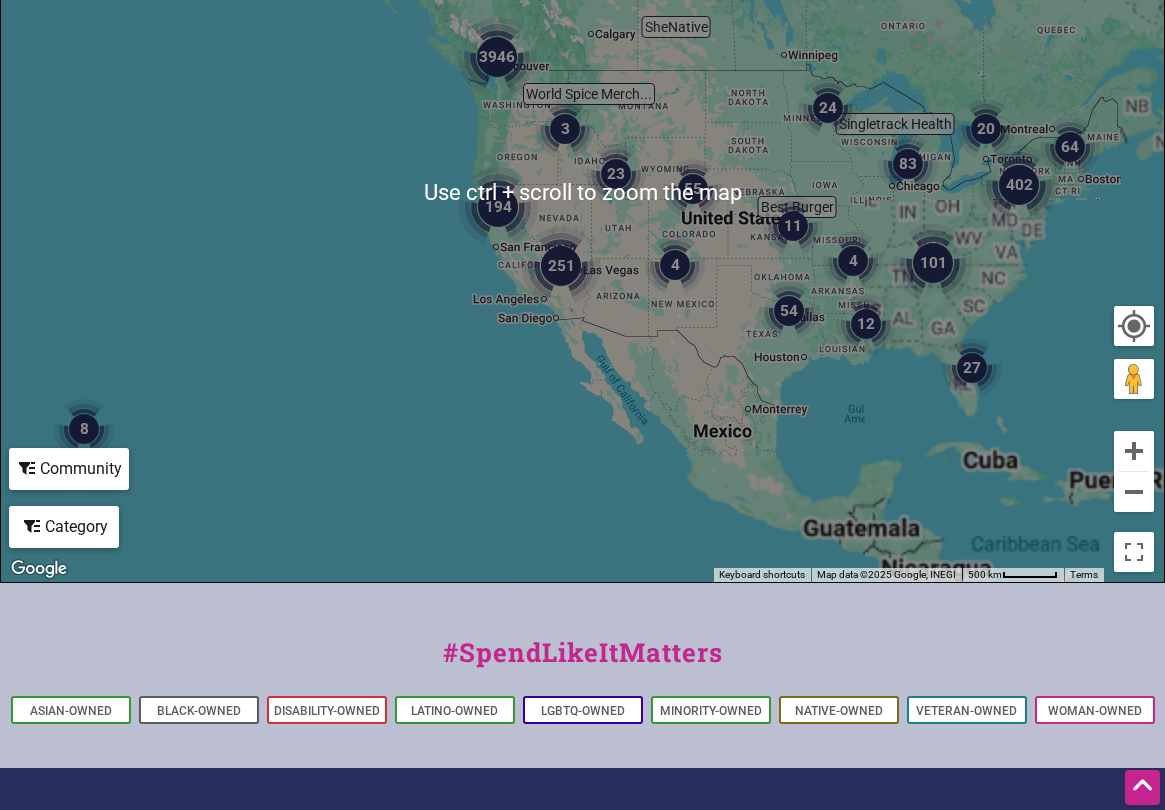 scroll, scrollTop: 749, scrollLeft: 0, axis: vertical 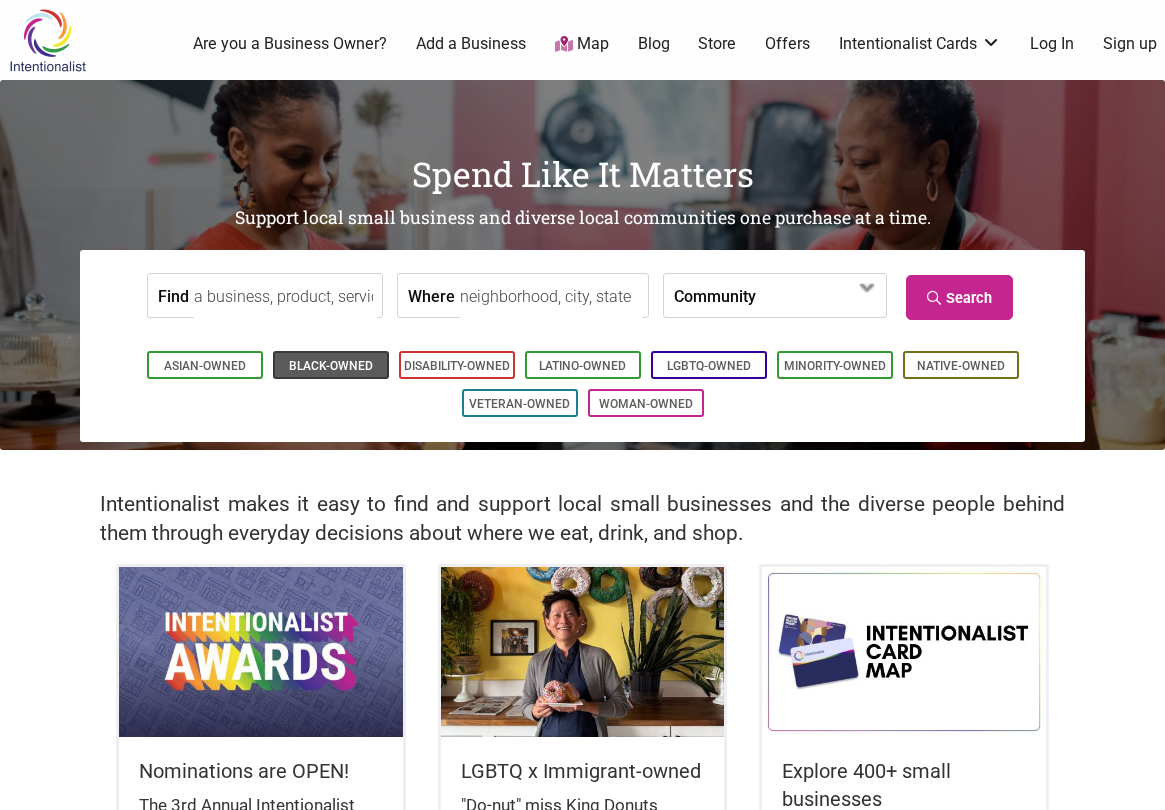 click on "Black-Owned" at bounding box center [331, 366] 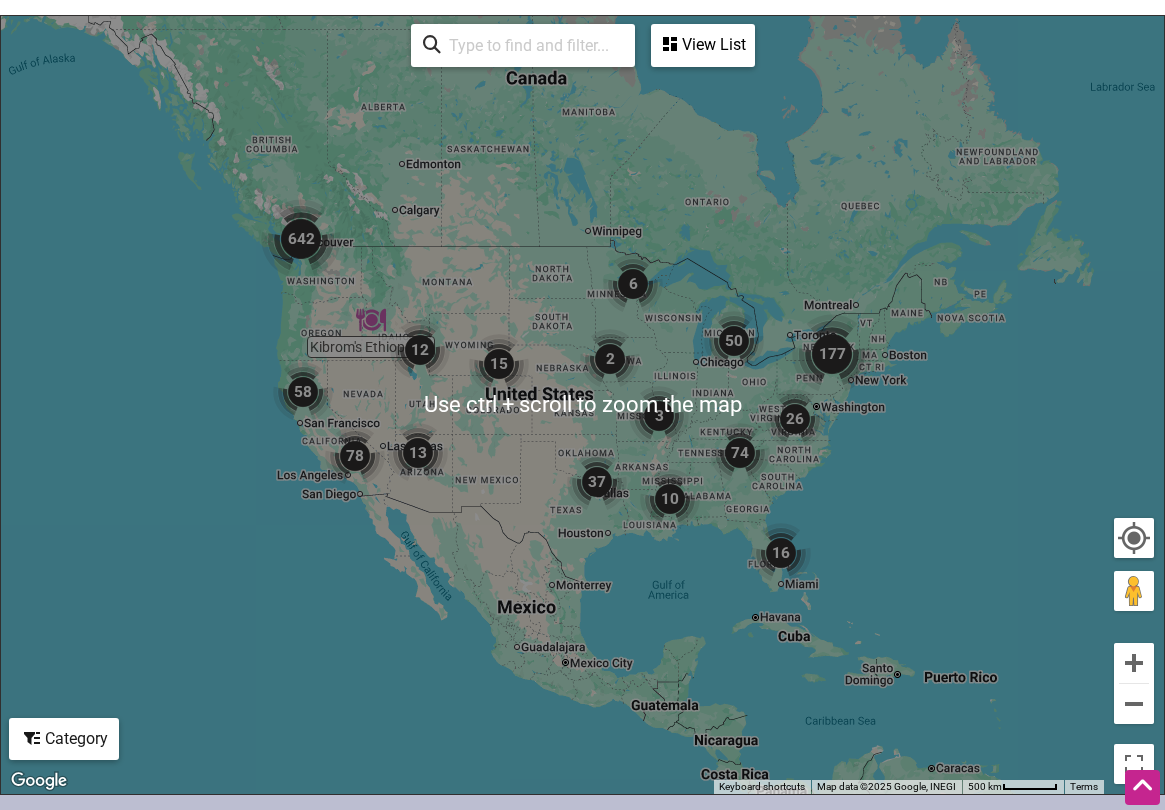 scroll, scrollTop: 961, scrollLeft: 0, axis: vertical 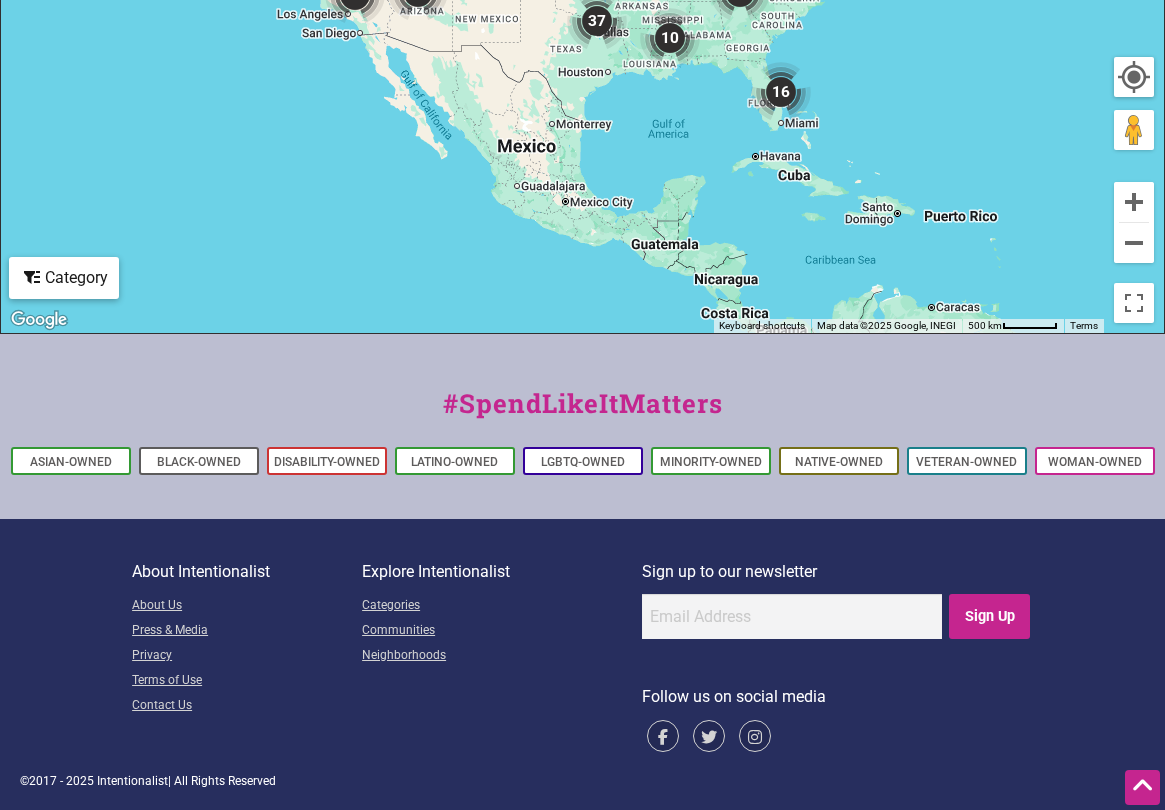 click at bounding box center [1134, 77] 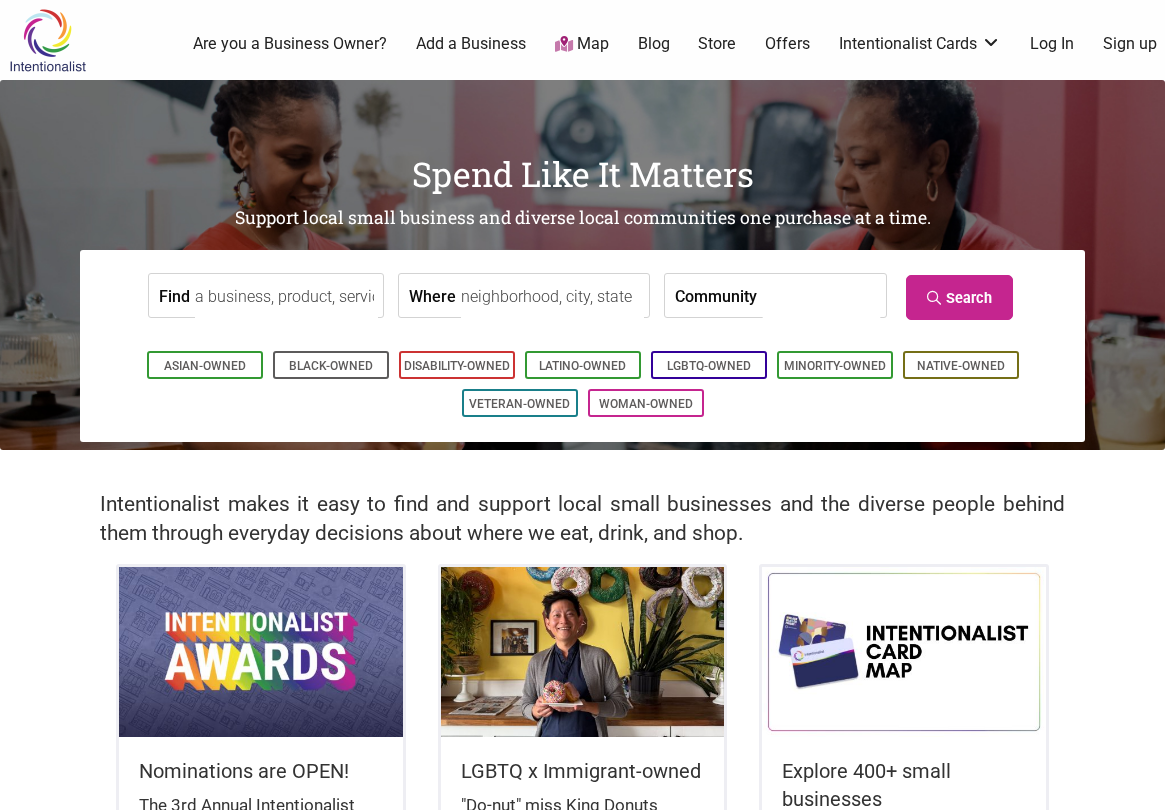 scroll, scrollTop: 0, scrollLeft: 0, axis: both 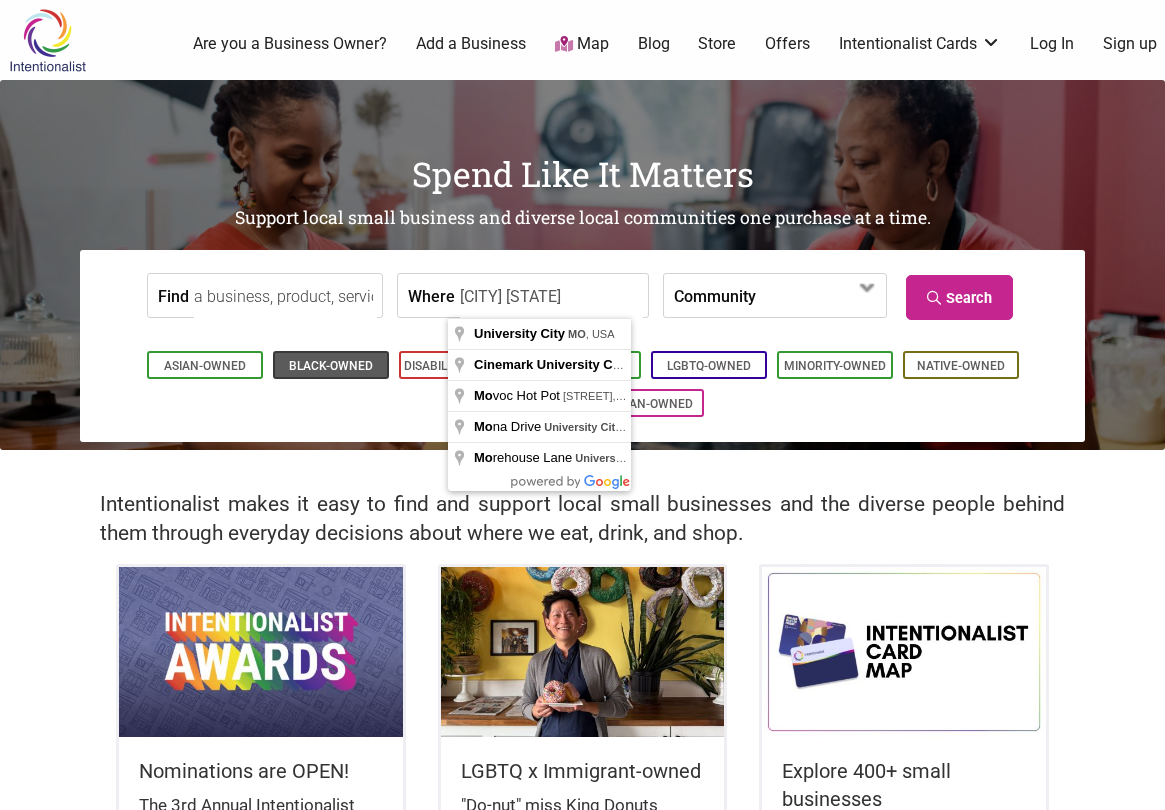 type on "University City MO" 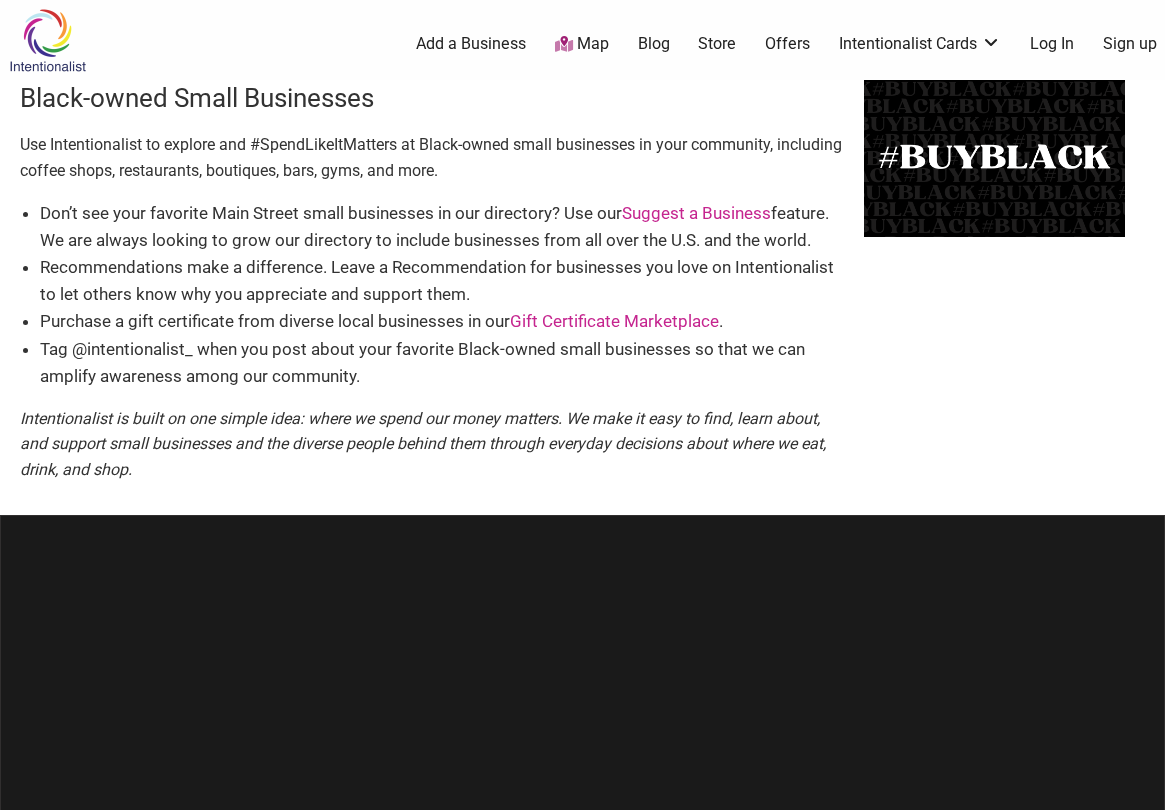 scroll, scrollTop: 0, scrollLeft: 0, axis: both 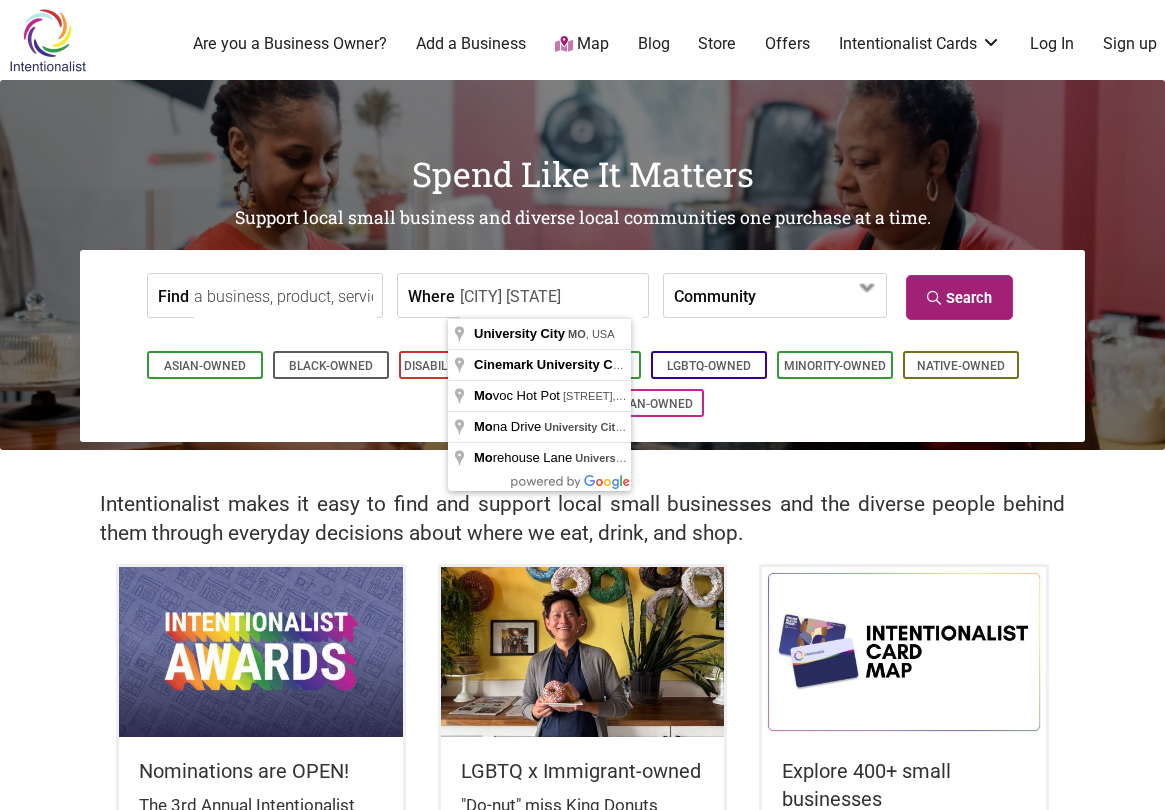 type on "University City MO" 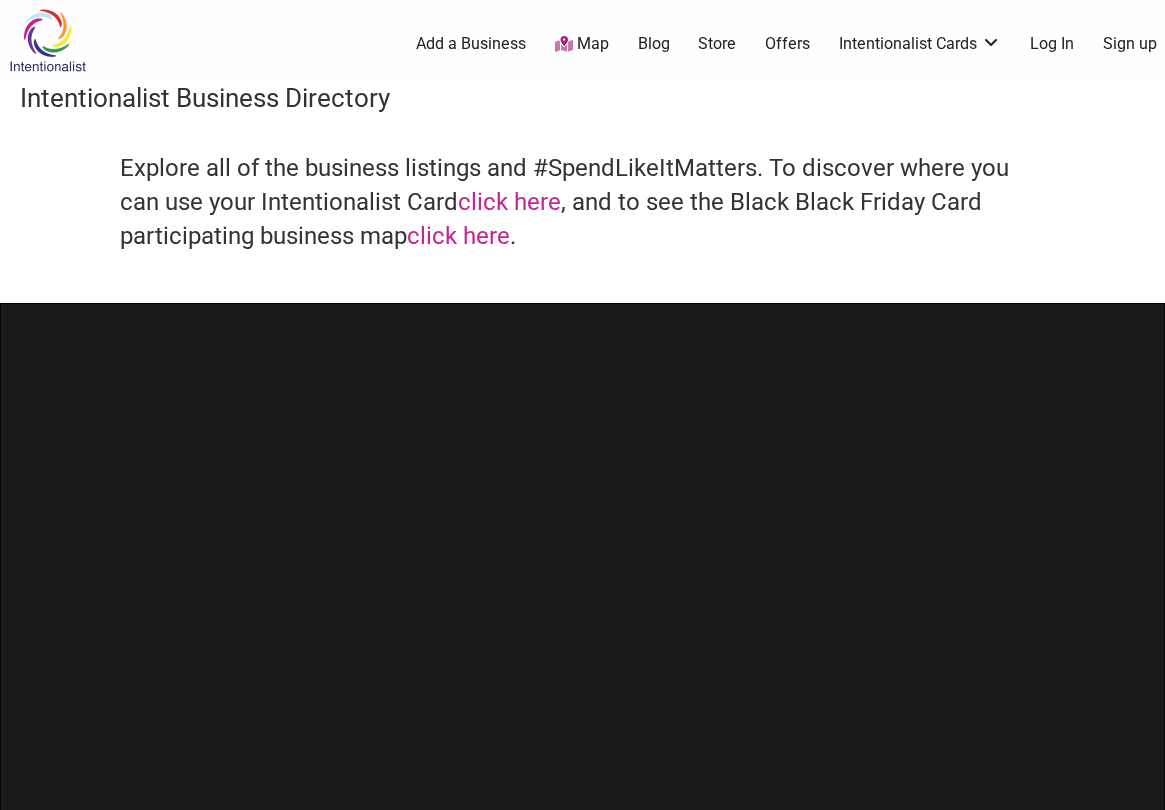 scroll, scrollTop: 0, scrollLeft: 0, axis: both 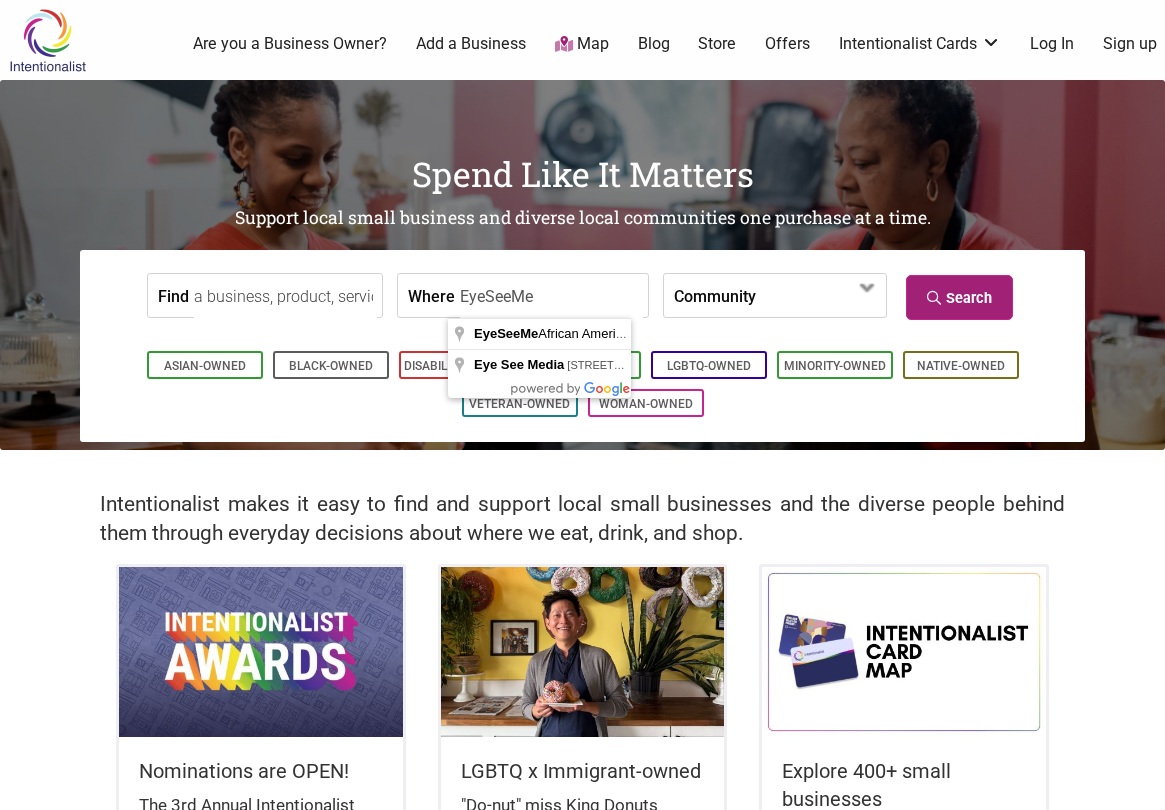 type on "EyeSeeMe" 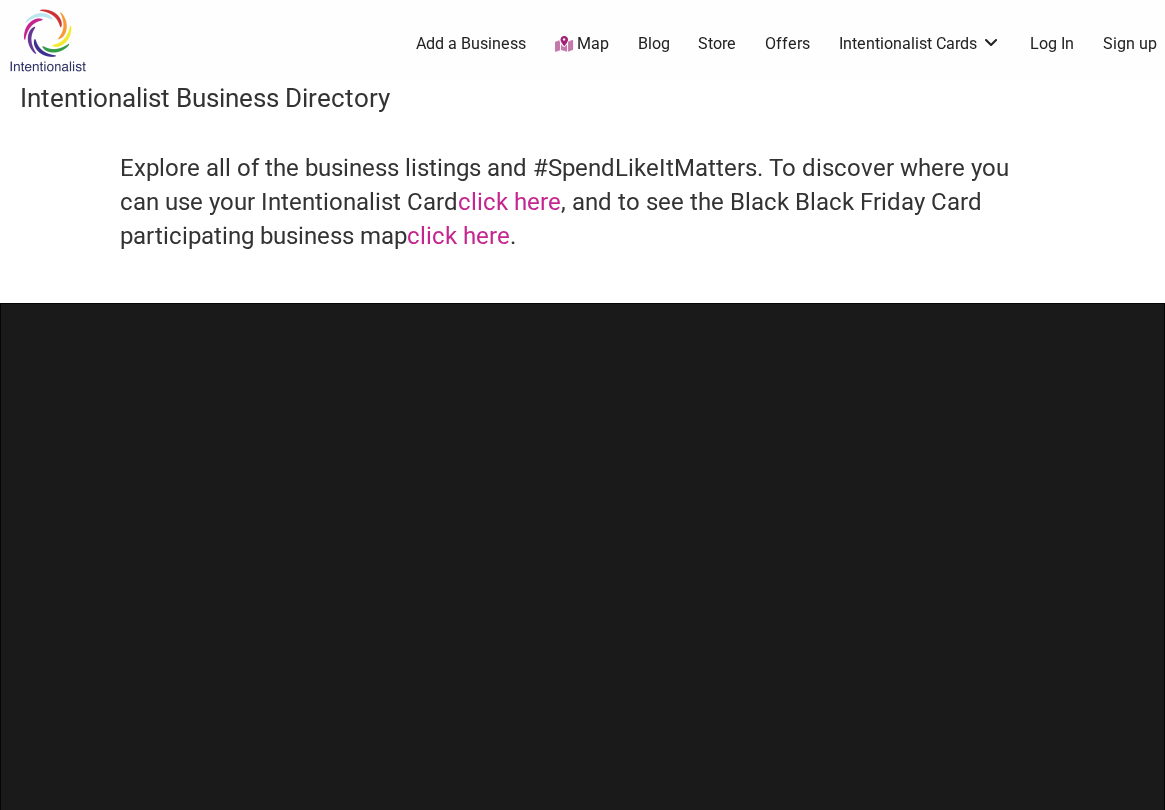 scroll, scrollTop: 0, scrollLeft: 0, axis: both 